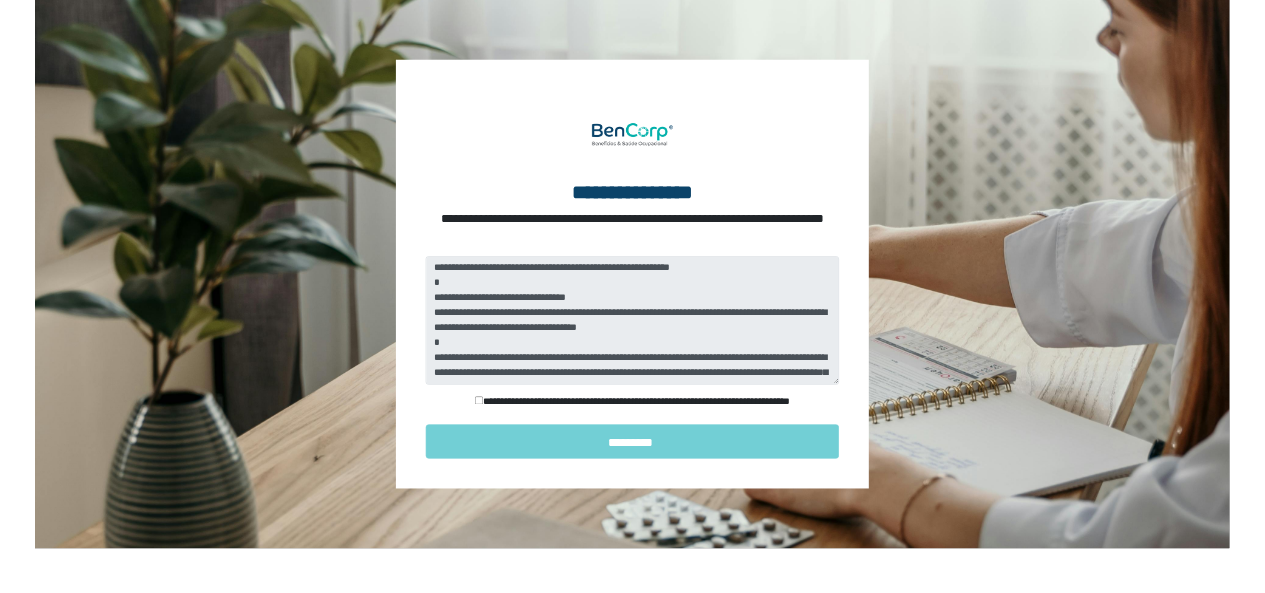 scroll, scrollTop: 0, scrollLeft: 0, axis: both 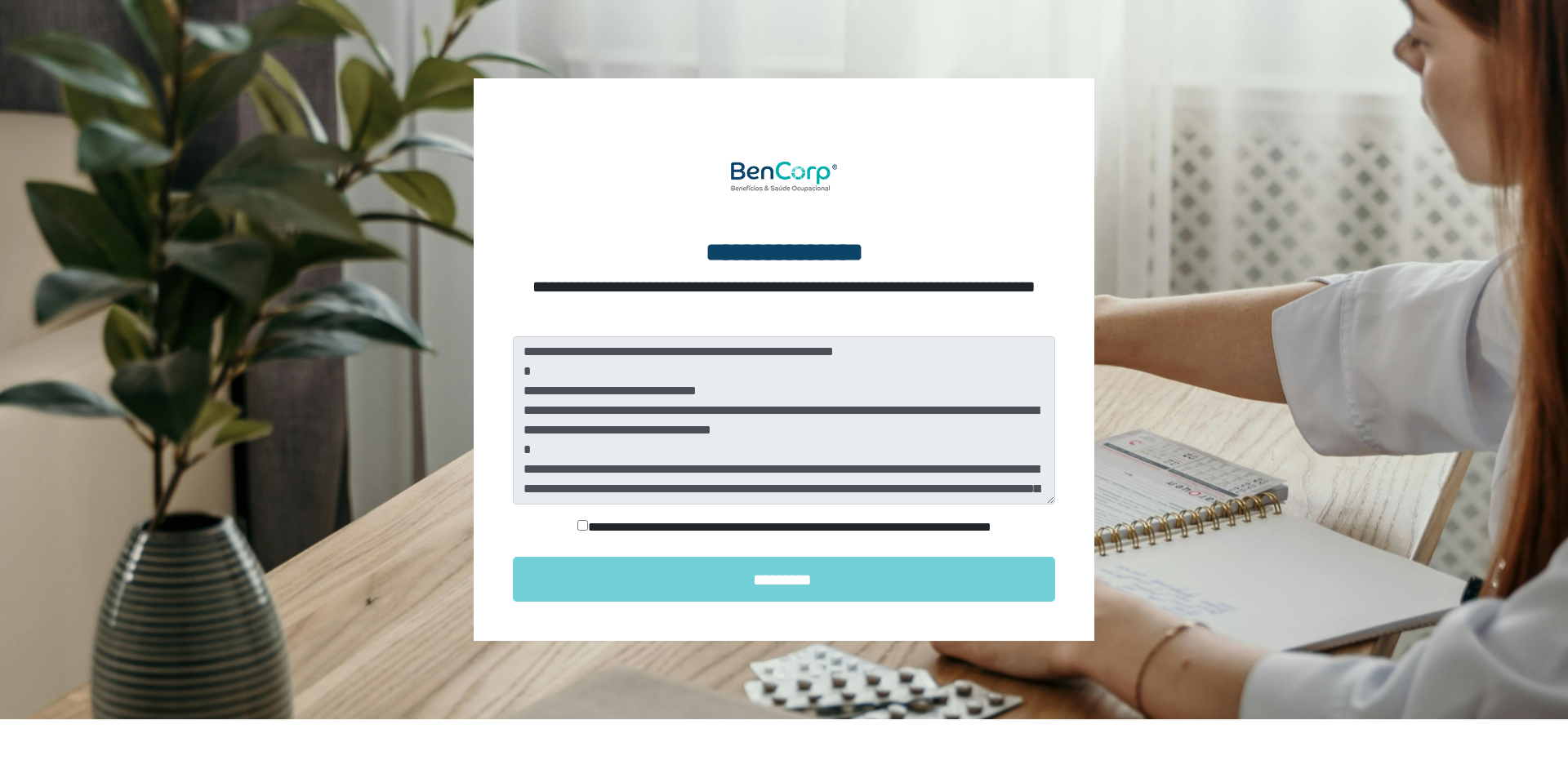 click on "**********" at bounding box center [784, 527] 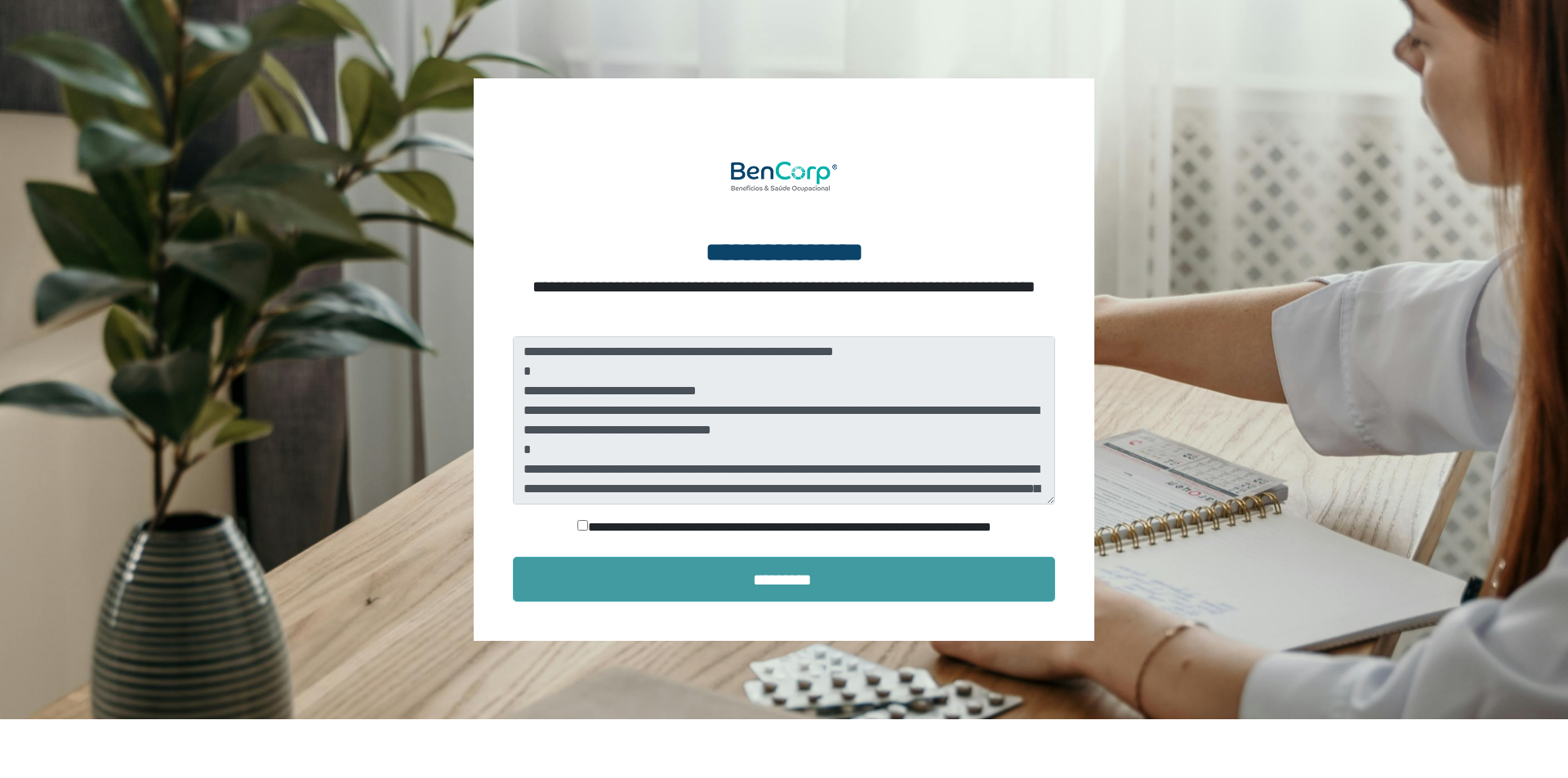click on "*********" at bounding box center (784, 579) 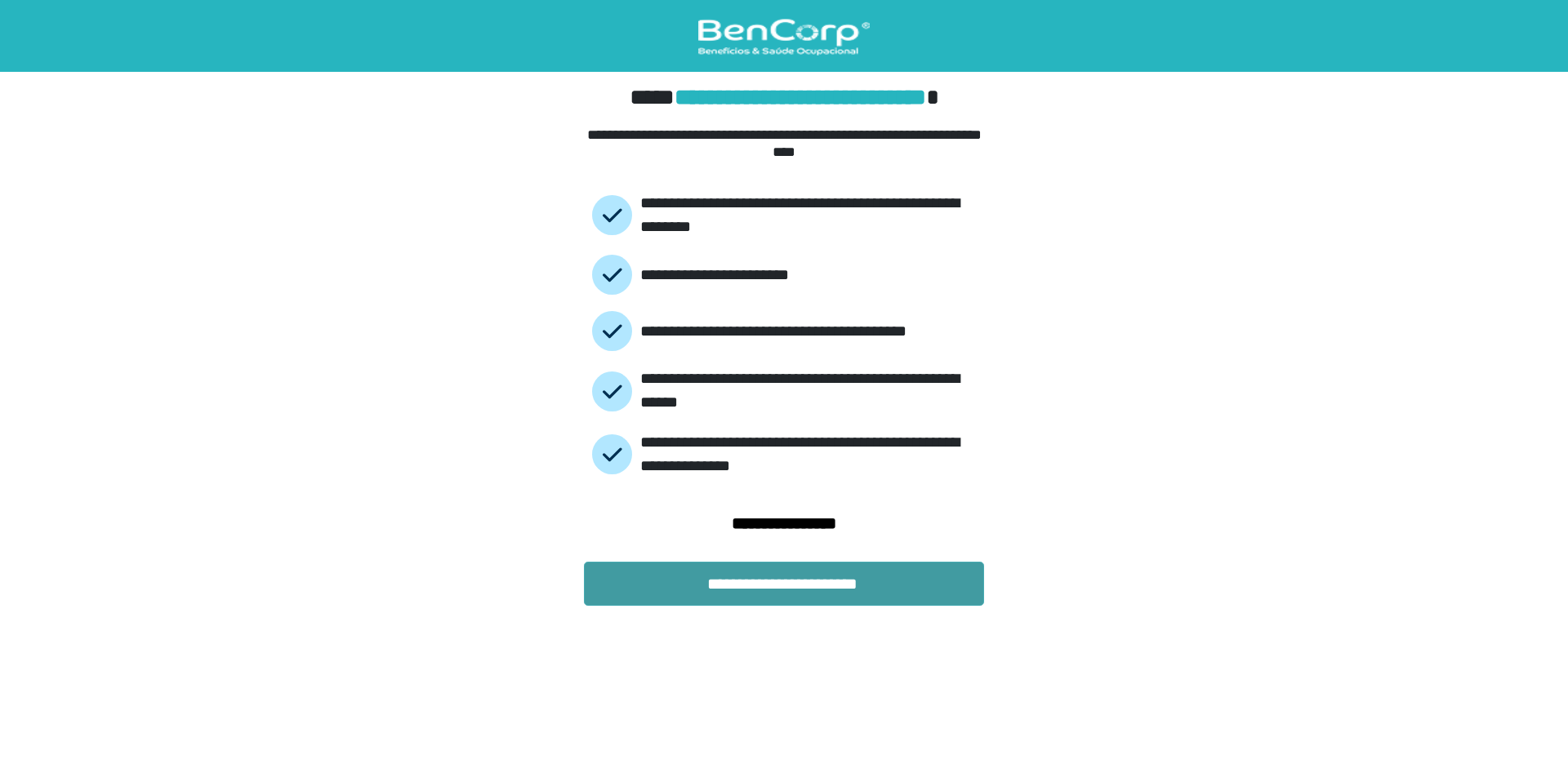click on "**********" at bounding box center (784, 584) 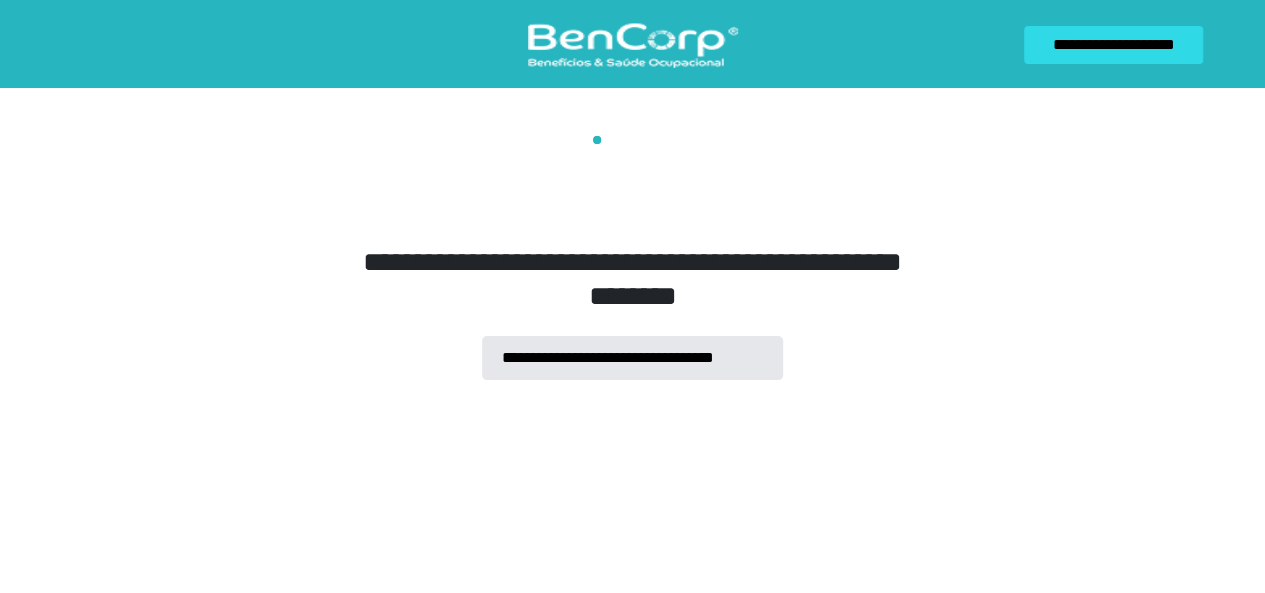 scroll, scrollTop: 0, scrollLeft: 0, axis: both 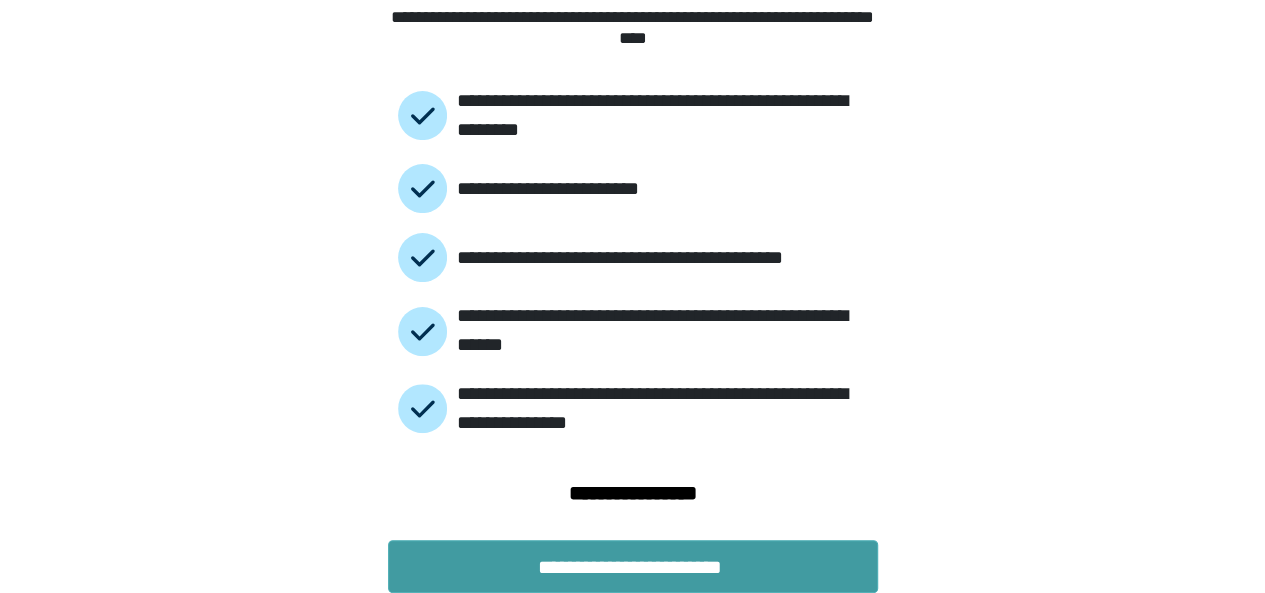 click on "**********" at bounding box center [633, 567] 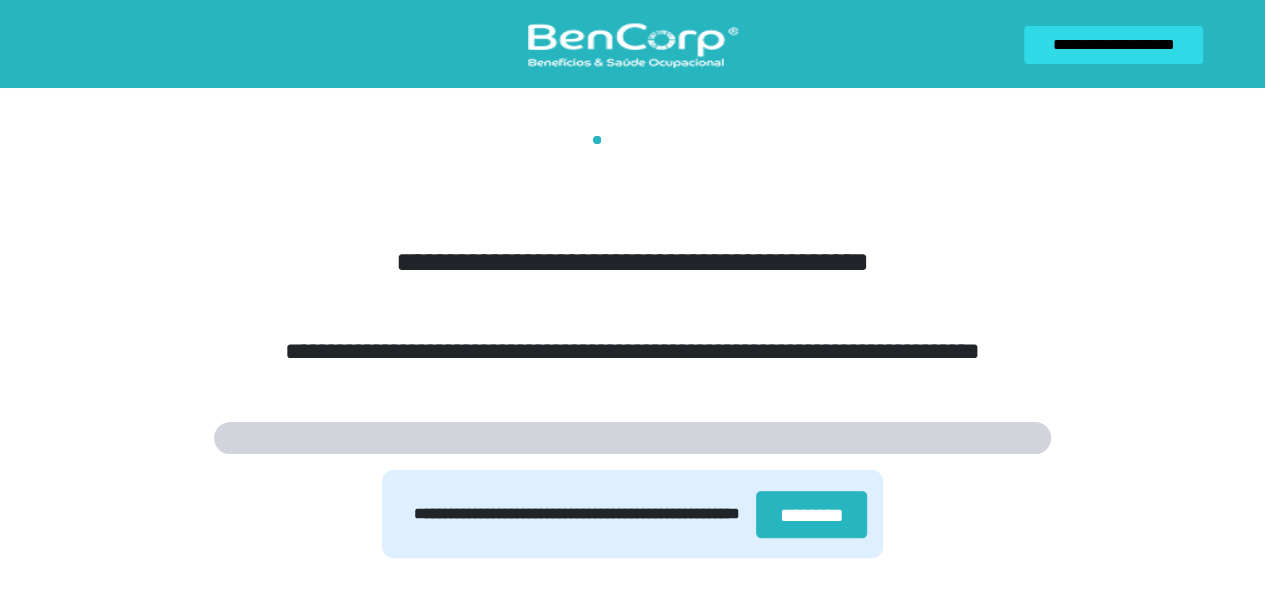 scroll, scrollTop: 0, scrollLeft: 0, axis: both 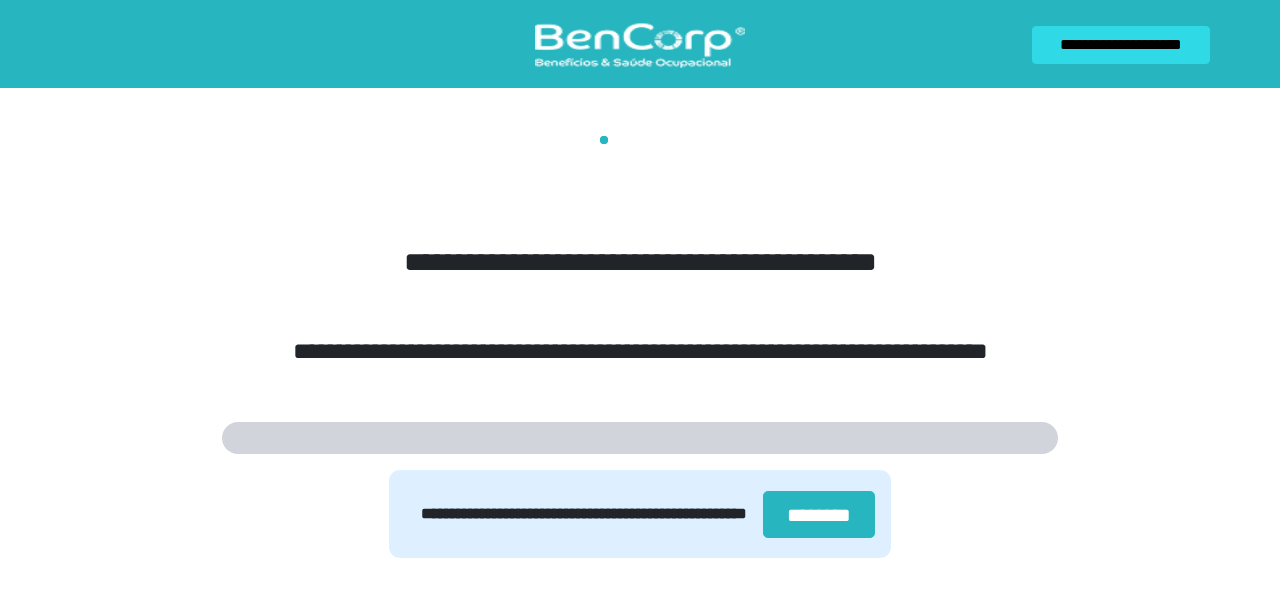 click on "[FIRST] [LAST]" at bounding box center (640, 514) 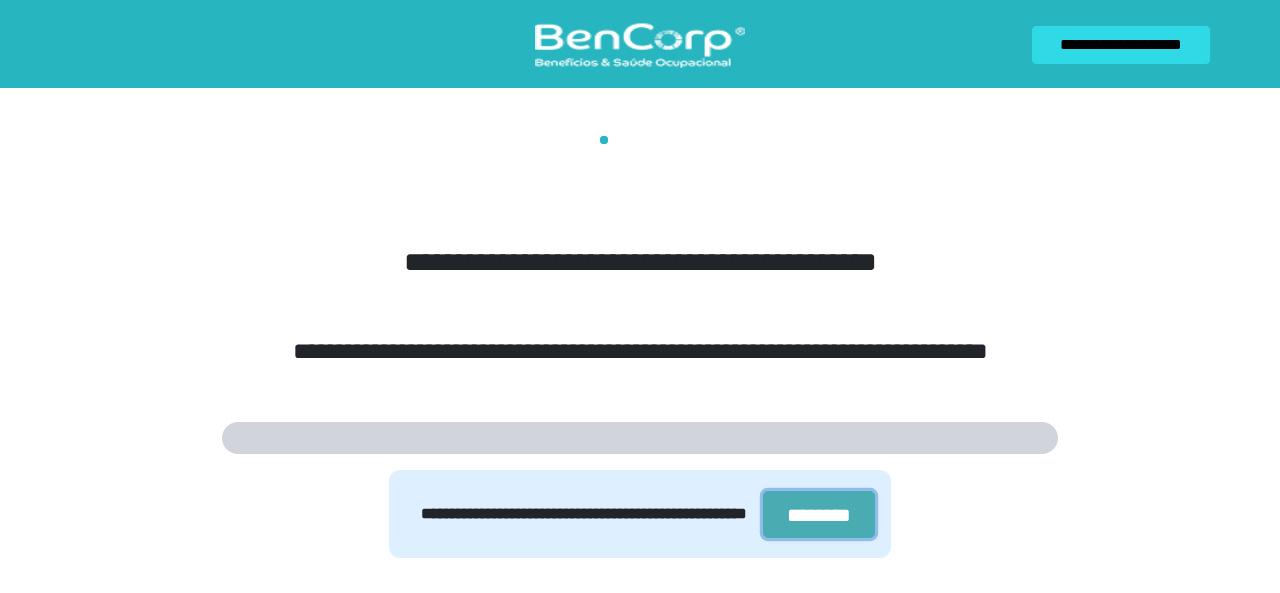 click on "********" at bounding box center [819, 514] 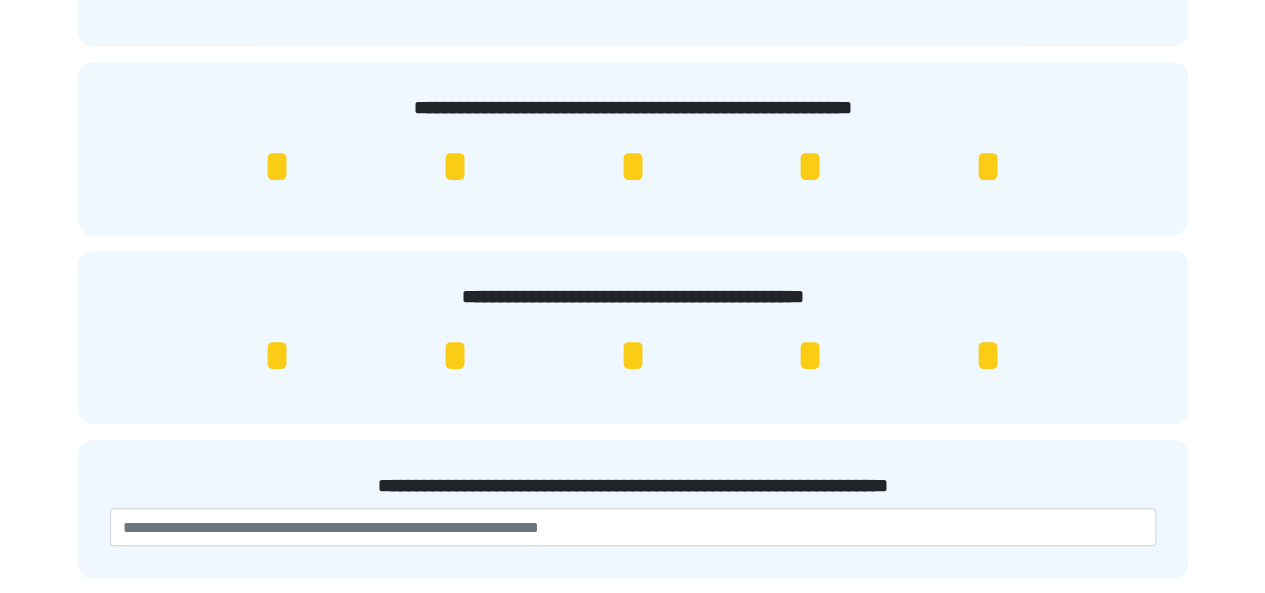 scroll, scrollTop: 641, scrollLeft: 0, axis: vertical 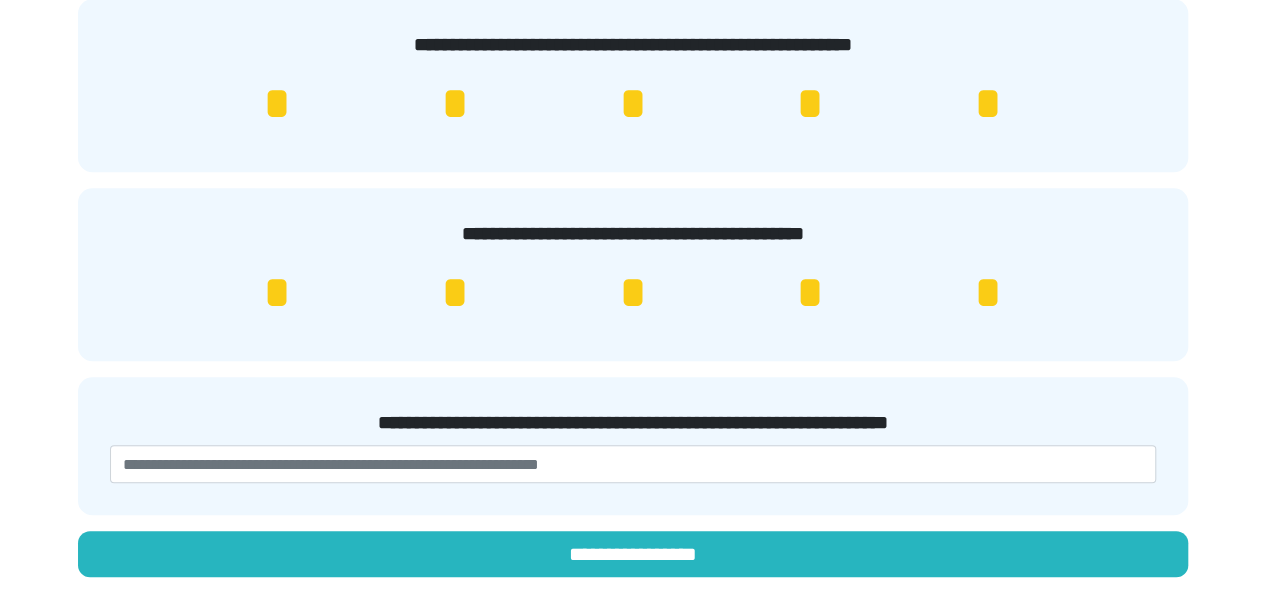 click on "*" at bounding box center (988, 293) 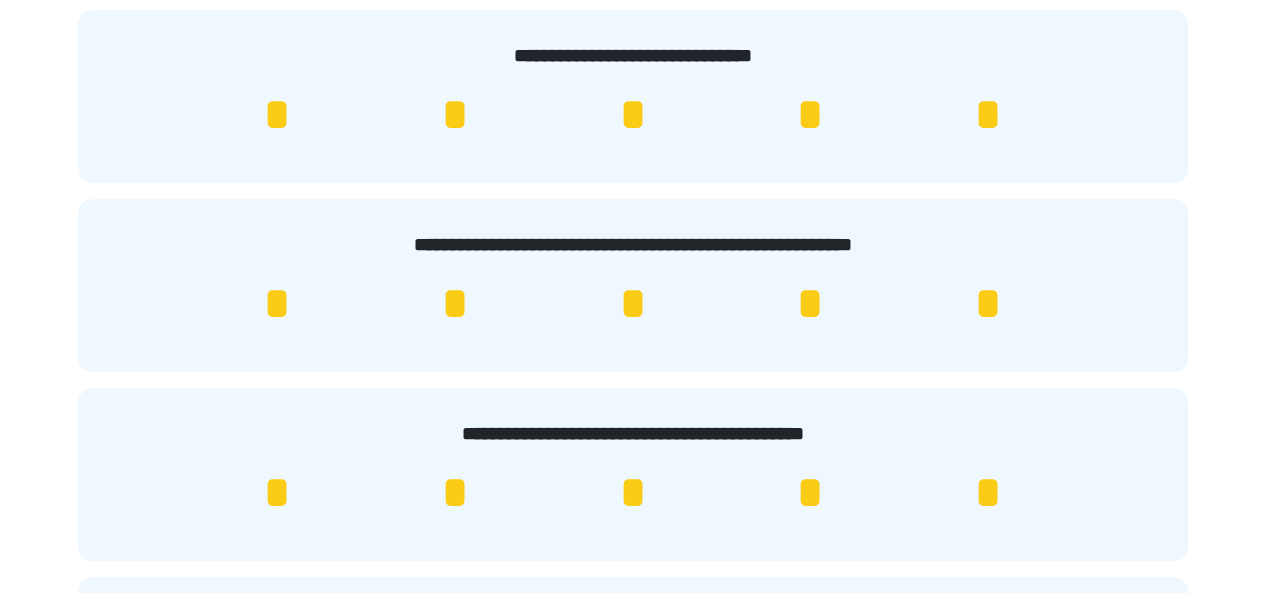 click on "*" at bounding box center (988, 304) 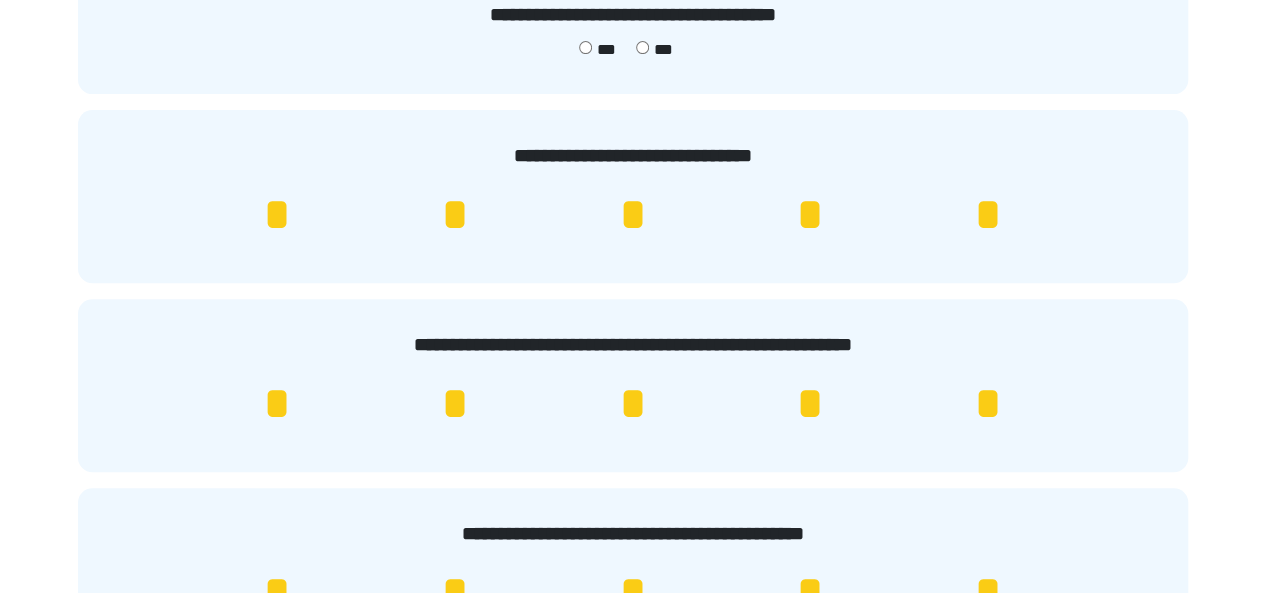 scroll, scrollTop: 241, scrollLeft: 0, axis: vertical 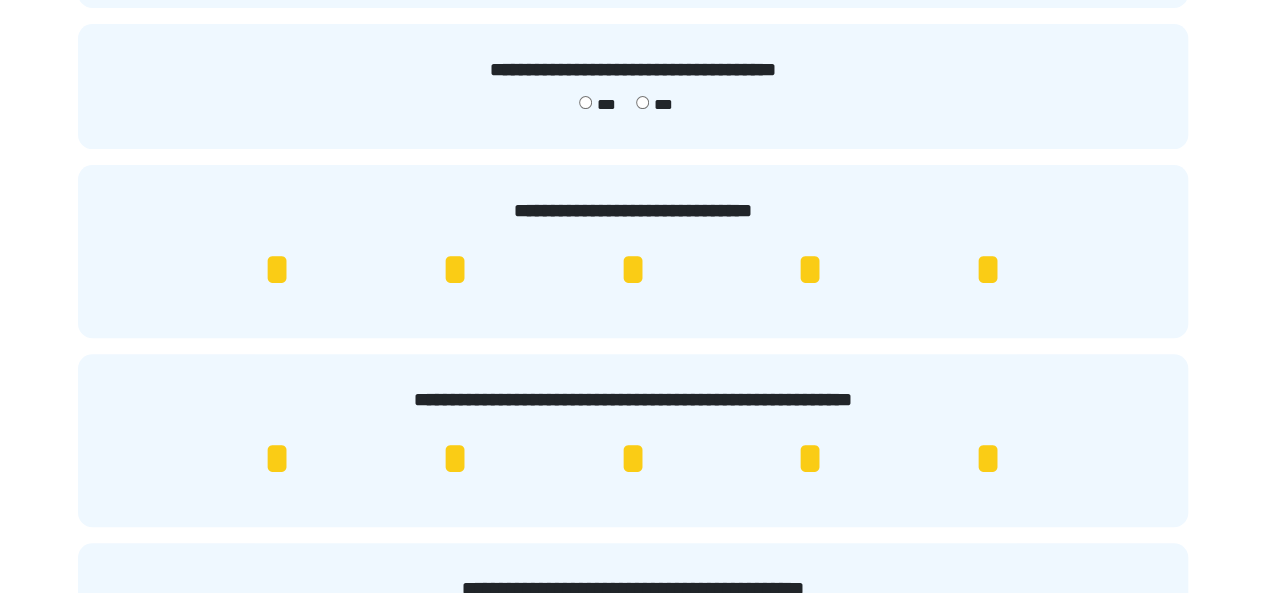 click on "[FIRST] [LAST] [LAST]" at bounding box center (633, 251) 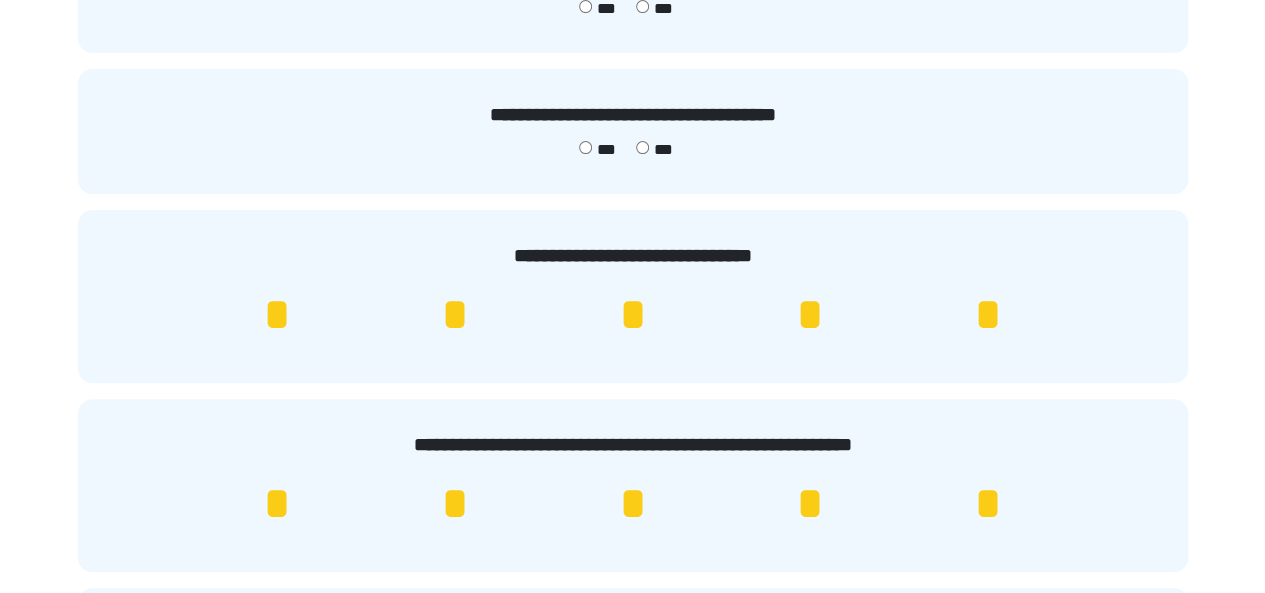 click on "*" at bounding box center [988, 315] 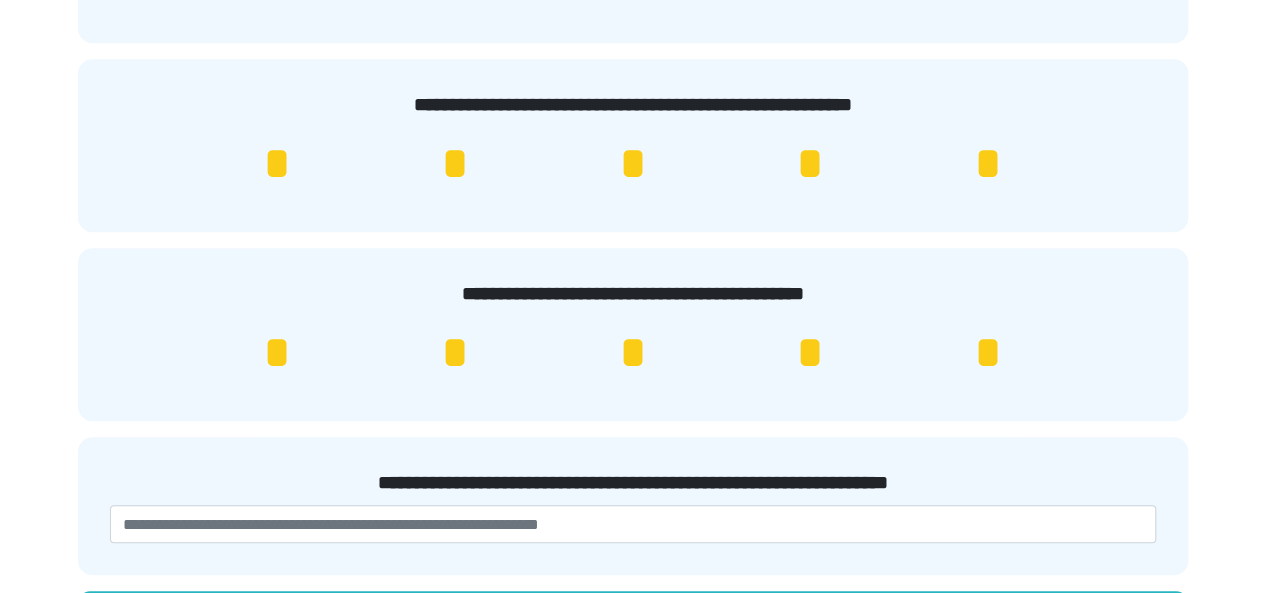 scroll, scrollTop: 641, scrollLeft: 0, axis: vertical 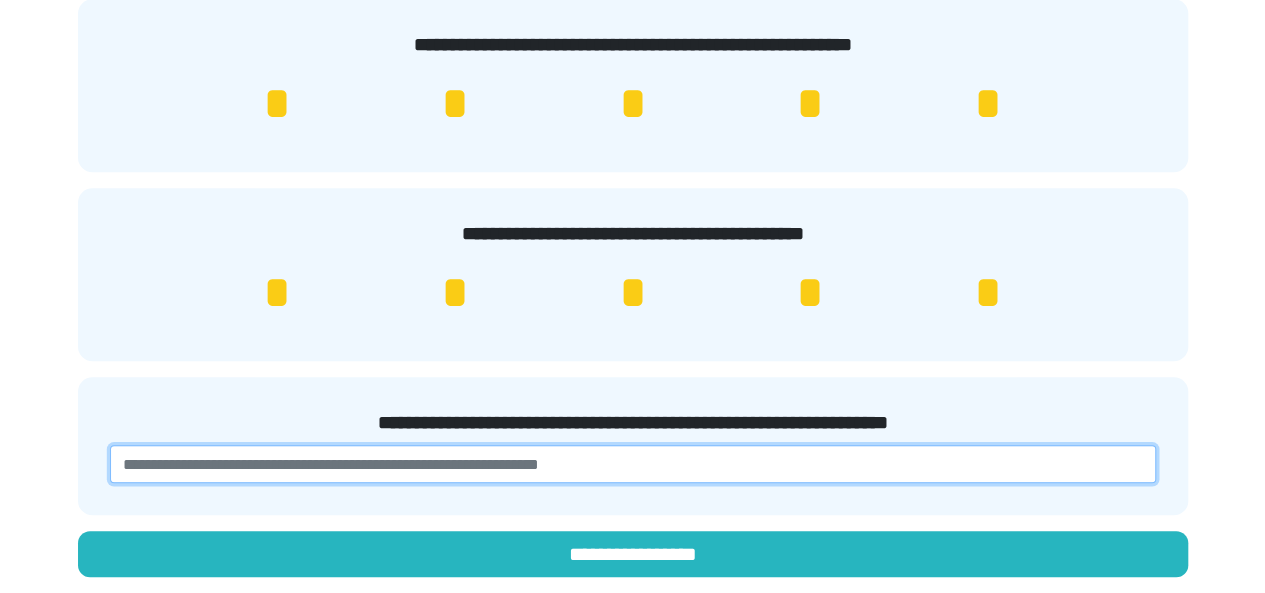 click at bounding box center [633, 464] 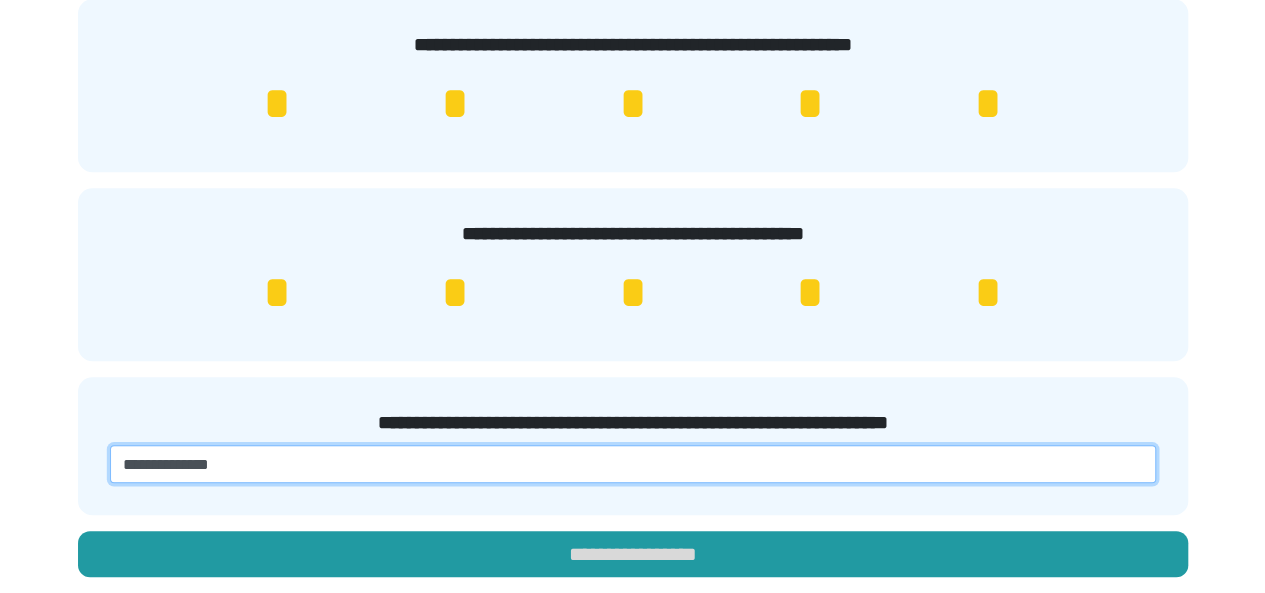 type on "**********" 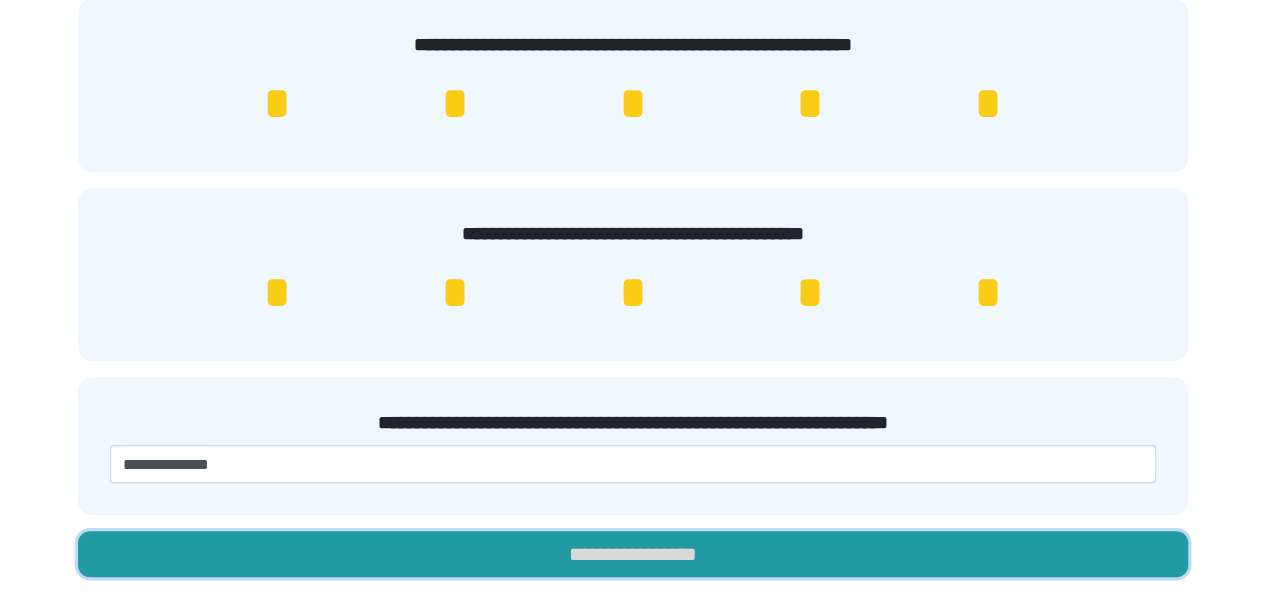 click on "**********" at bounding box center (633, 554) 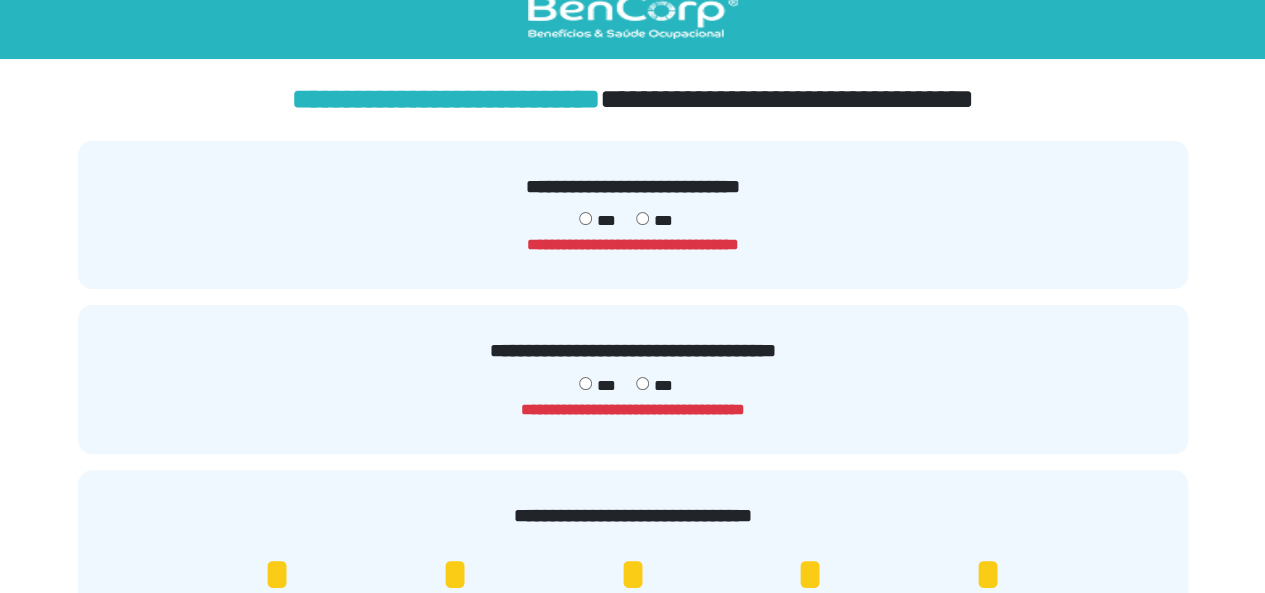 scroll, scrollTop: 0, scrollLeft: 0, axis: both 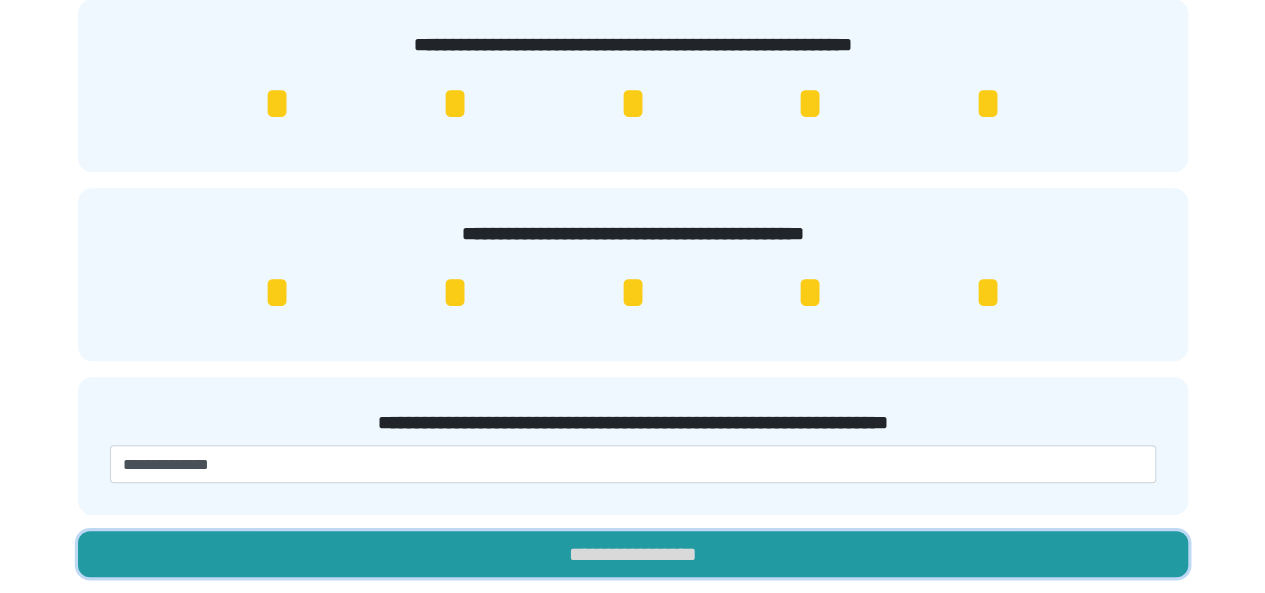 click on "**********" at bounding box center (633, 554) 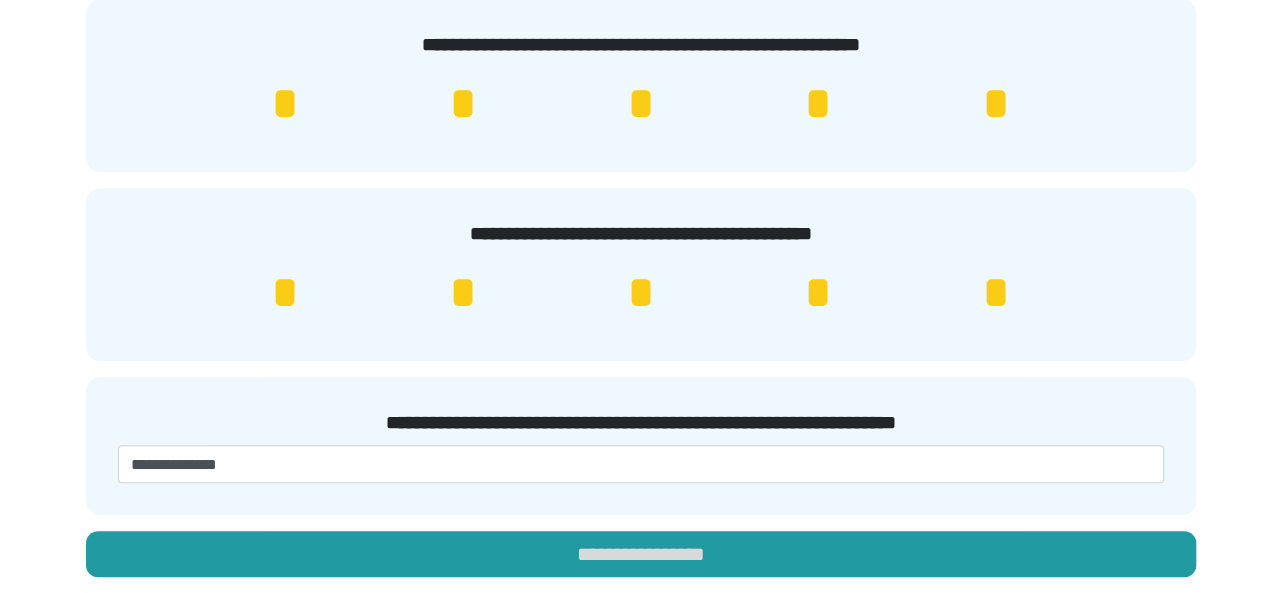 scroll, scrollTop: 0, scrollLeft: 0, axis: both 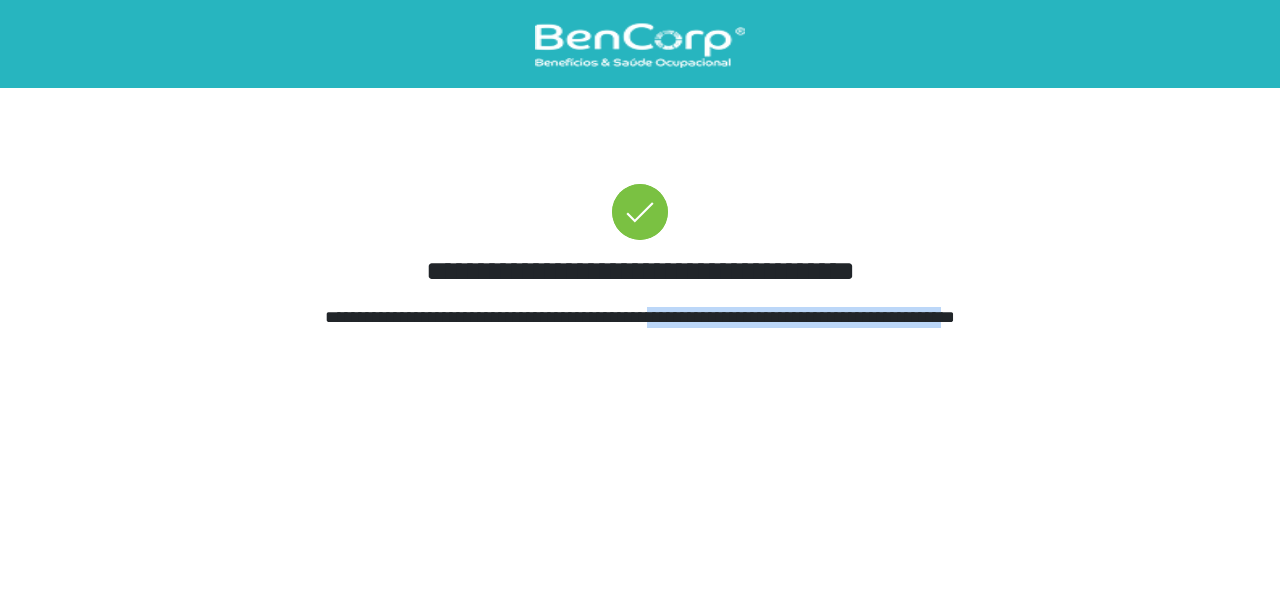 drag, startPoint x: 660, startPoint y: 312, endPoint x: 994, endPoint y: 313, distance: 334.0015 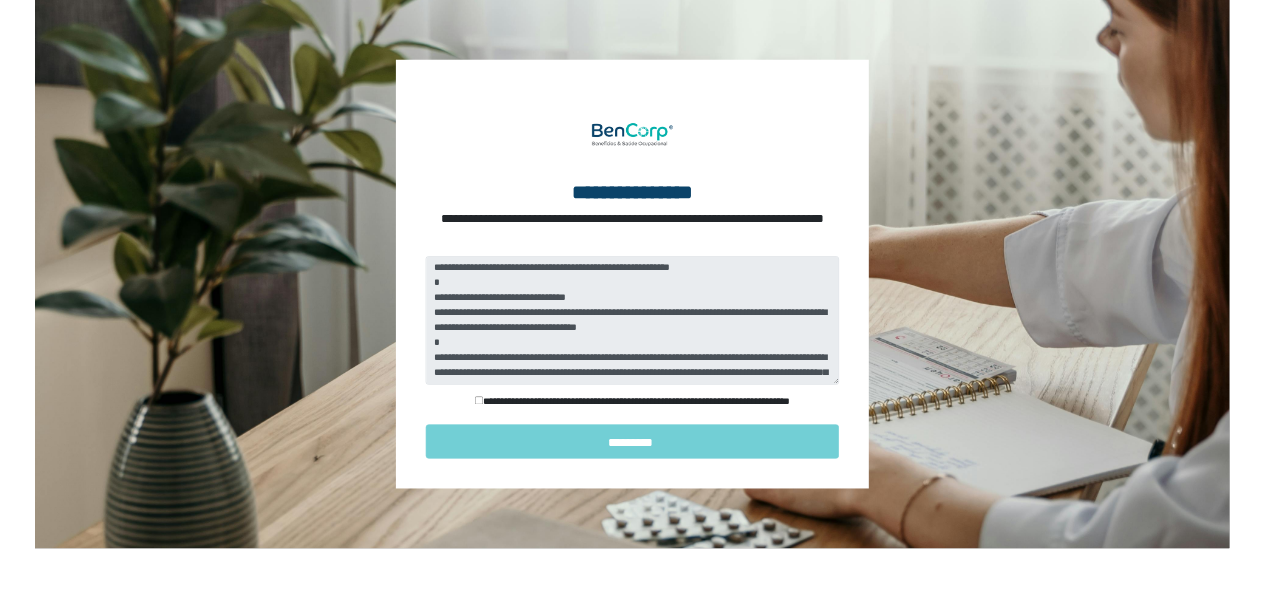 scroll, scrollTop: 0, scrollLeft: 0, axis: both 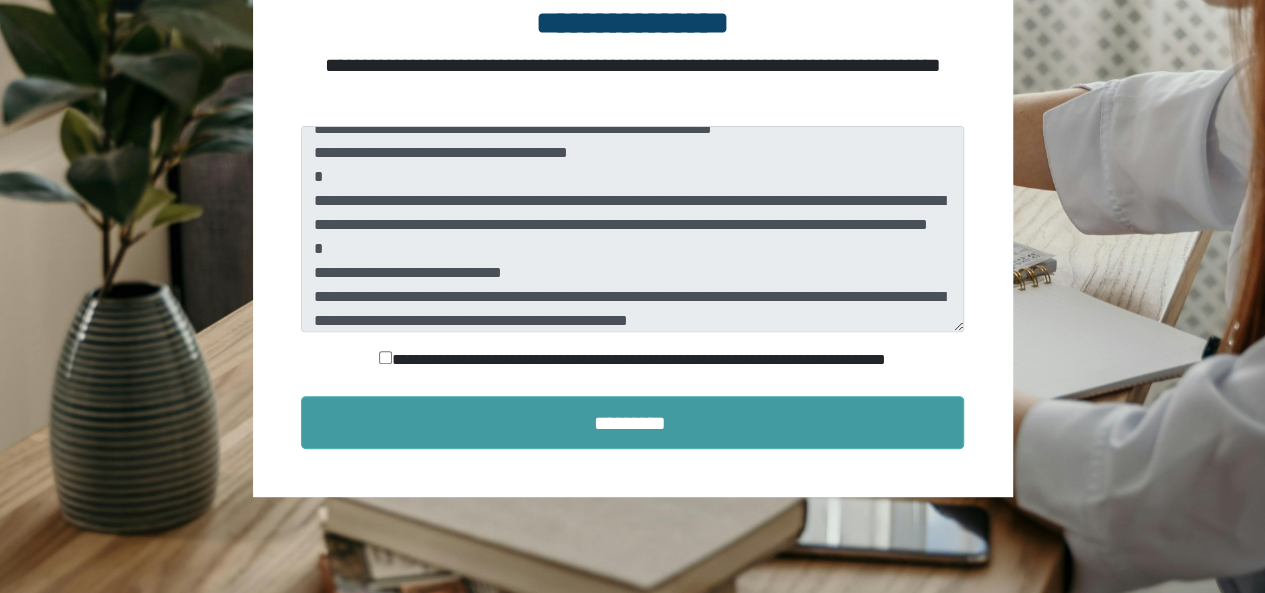 click on "*********" at bounding box center [633, 423] 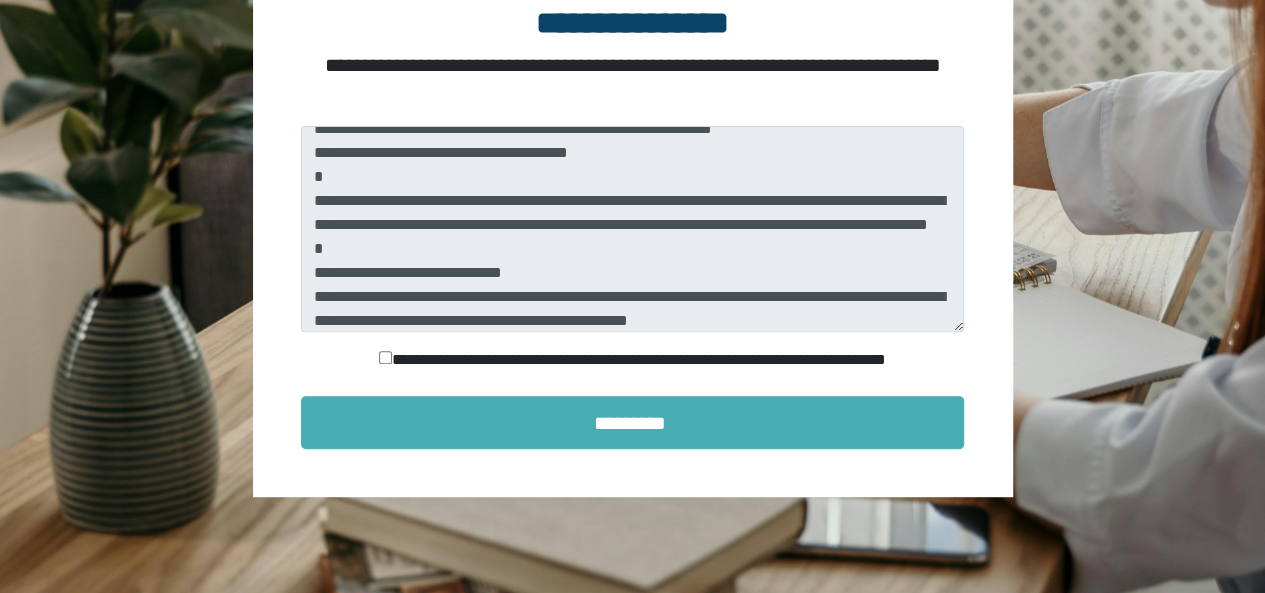 scroll, scrollTop: 148, scrollLeft: 0, axis: vertical 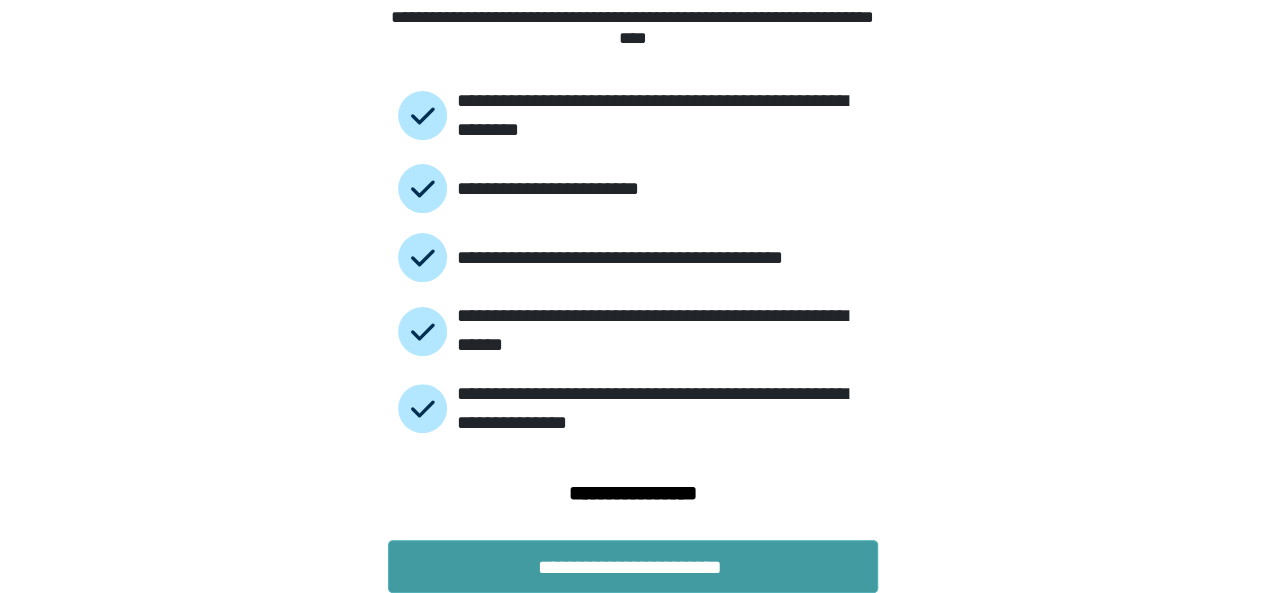 click on "**********" at bounding box center (633, 567) 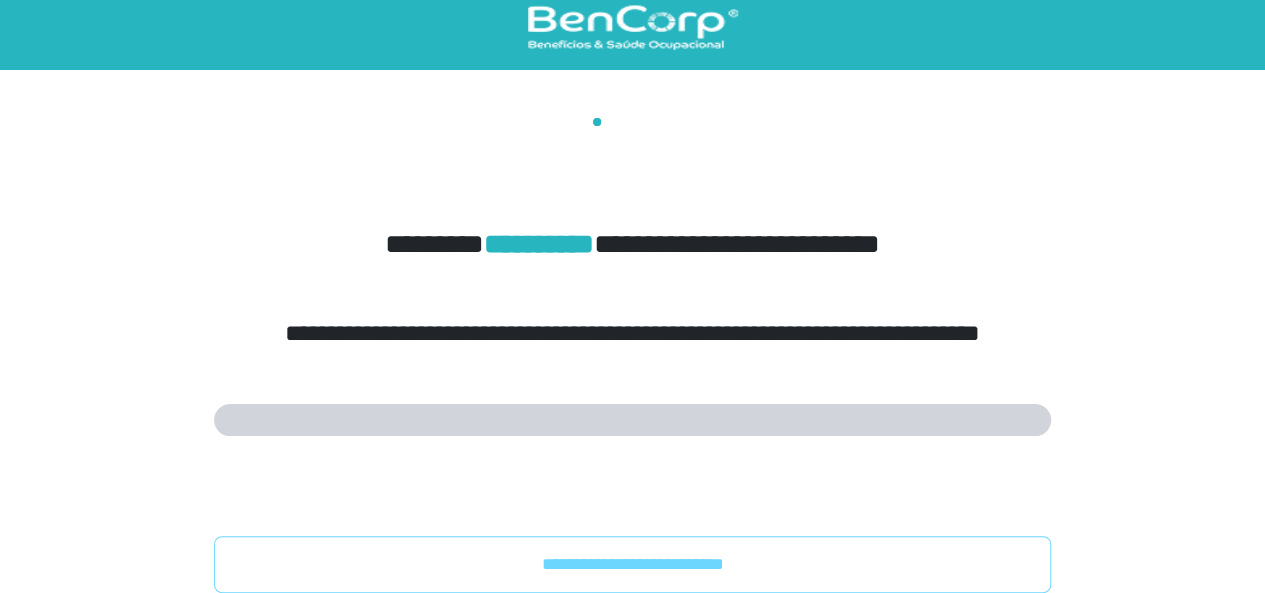 scroll, scrollTop: 0, scrollLeft: 0, axis: both 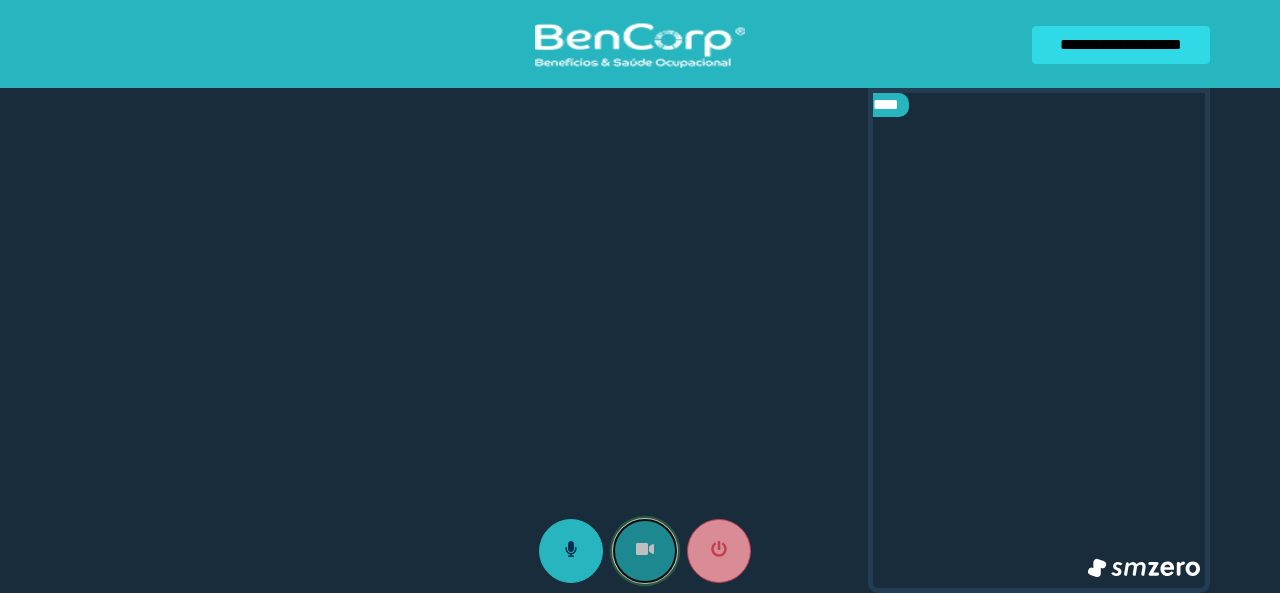 click 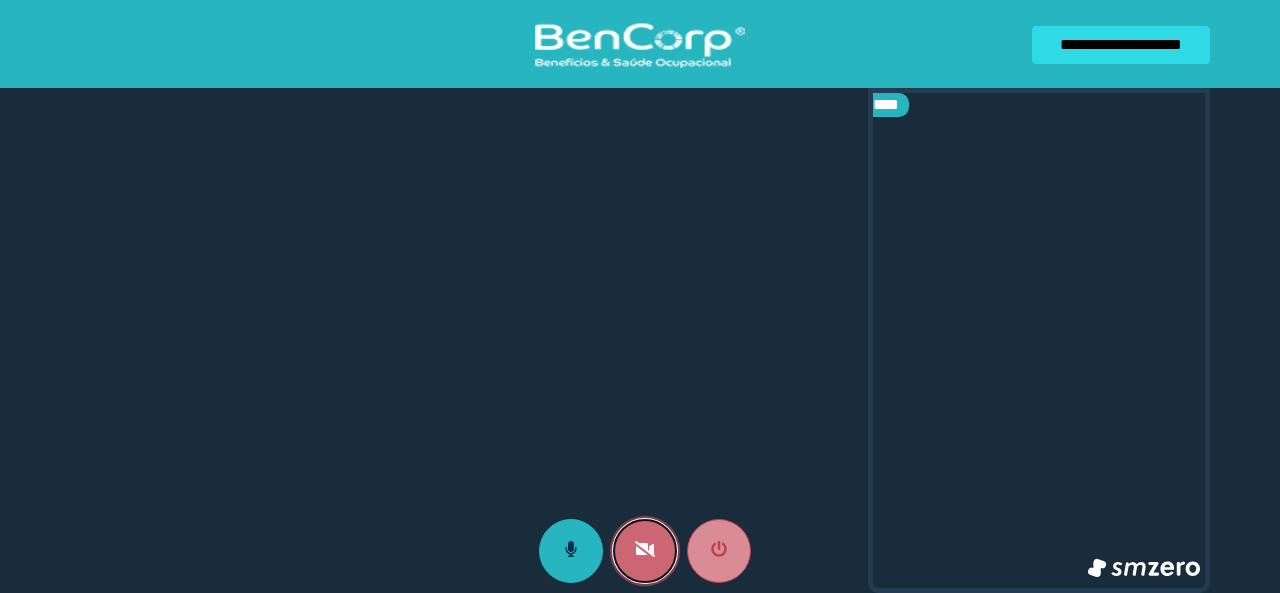 click 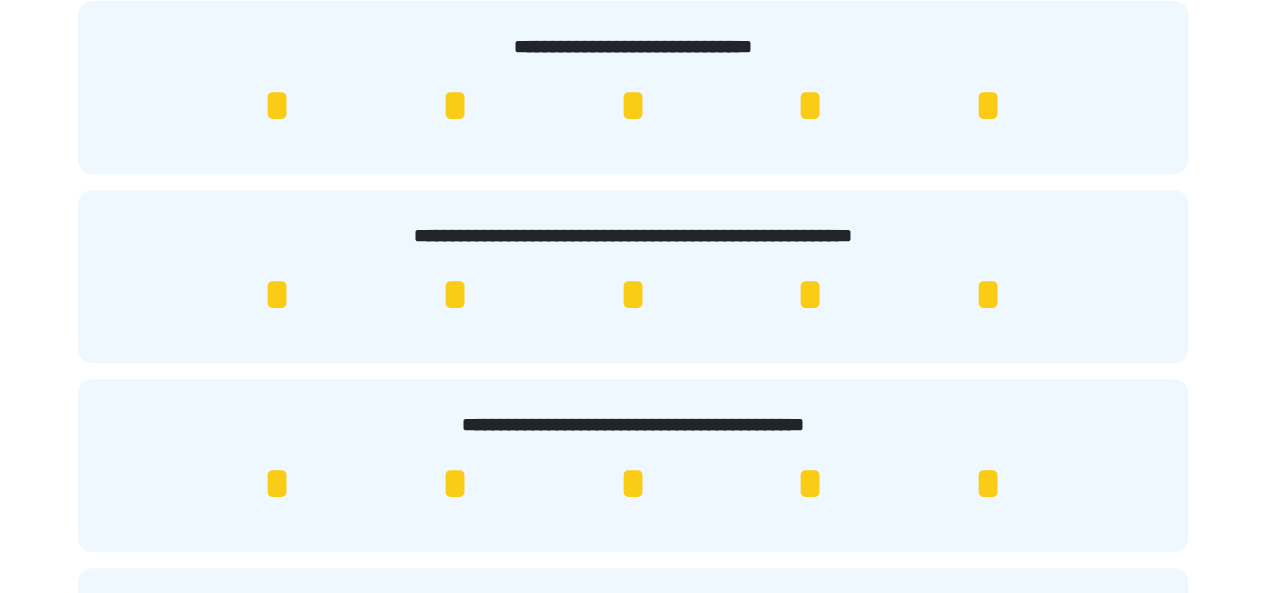 scroll, scrollTop: 100, scrollLeft: 0, axis: vertical 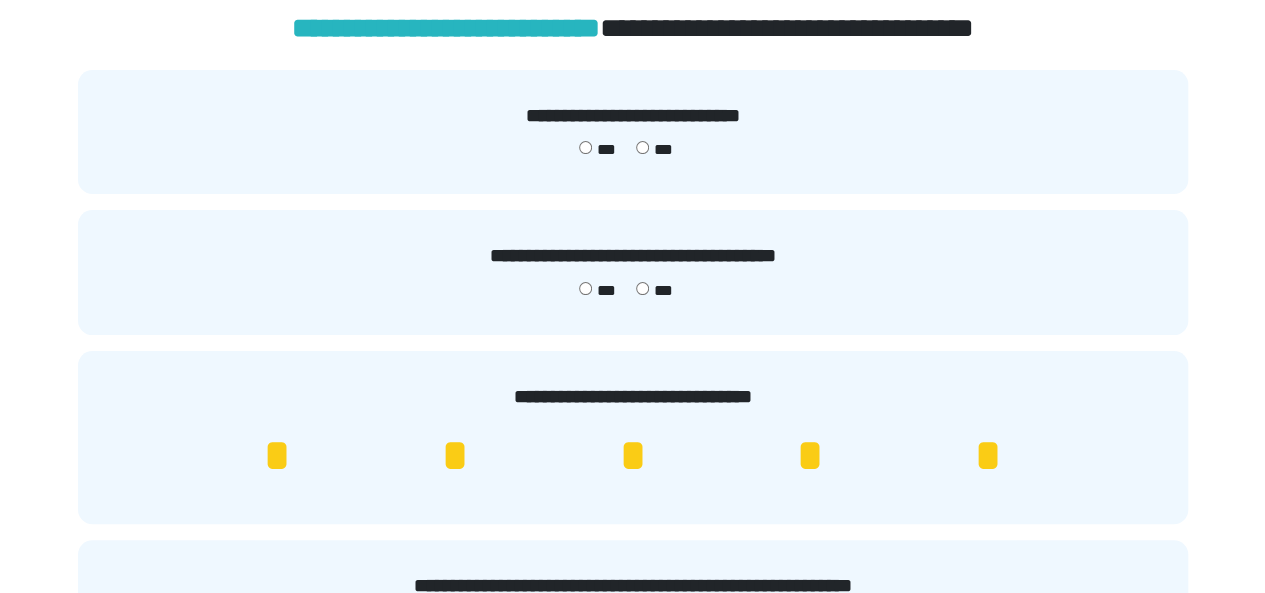 click on "***" at bounding box center (654, 150) 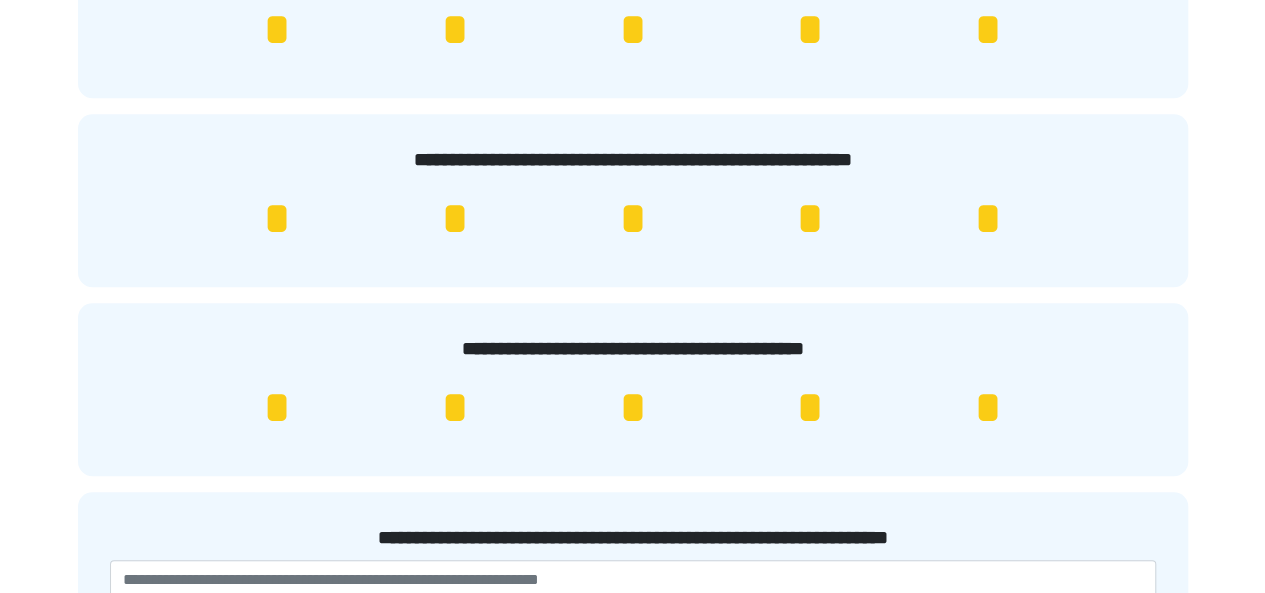 scroll, scrollTop: 641, scrollLeft: 0, axis: vertical 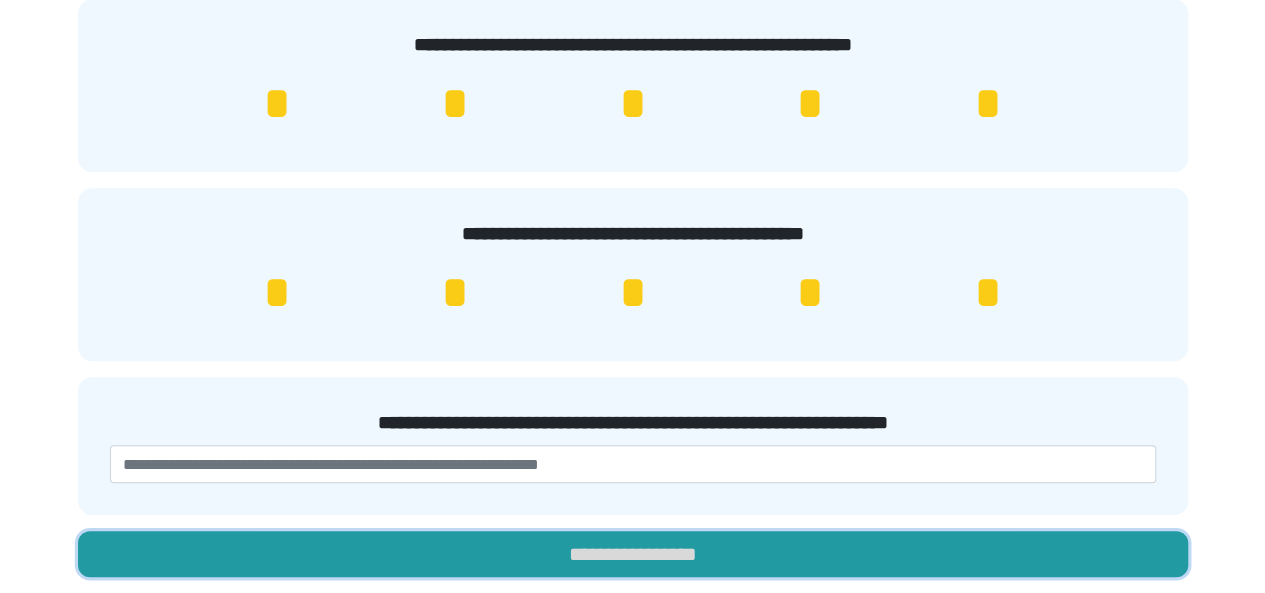 click on "**********" at bounding box center (633, 554) 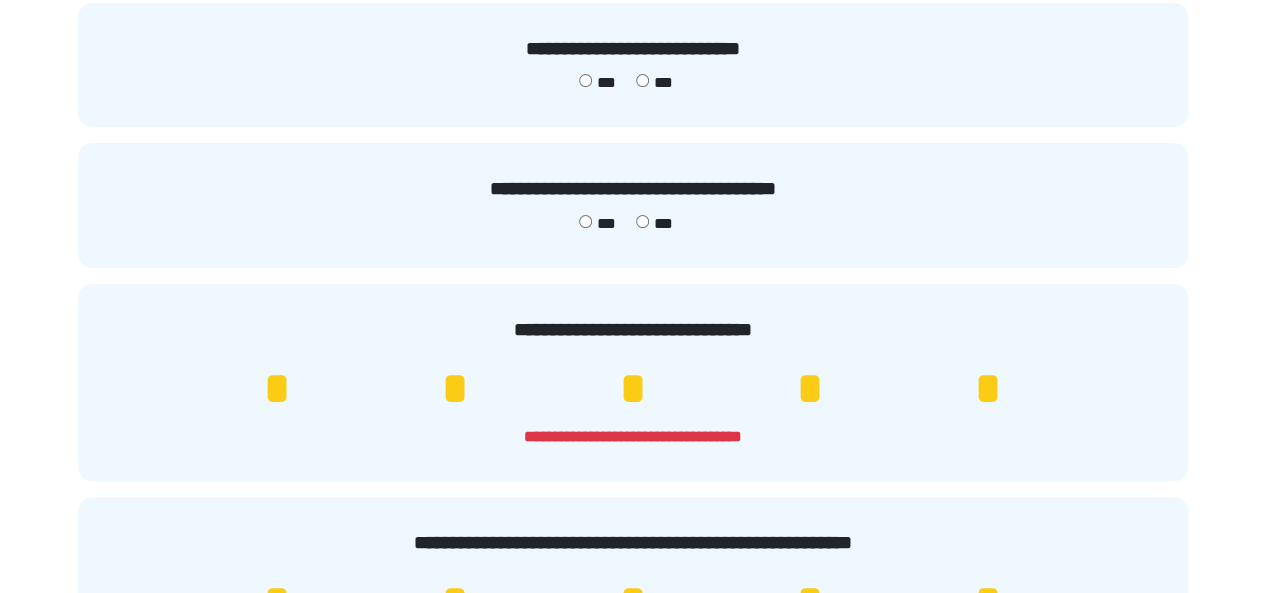 scroll, scrollTop: 265, scrollLeft: 0, axis: vertical 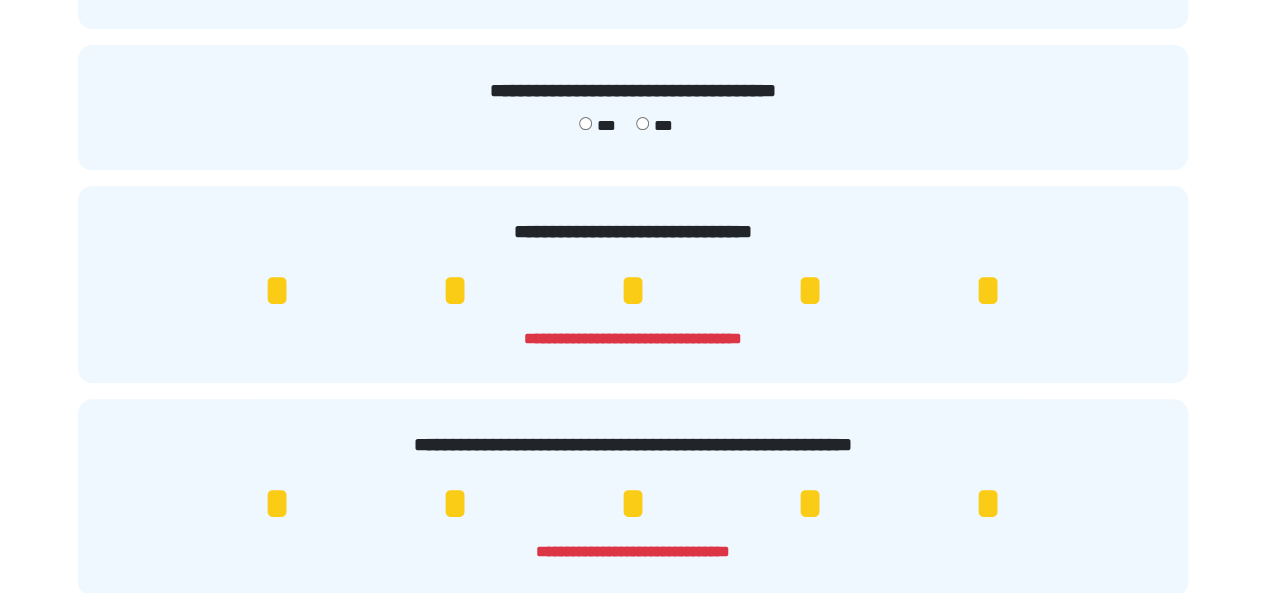 click on "*" at bounding box center [810, 291] 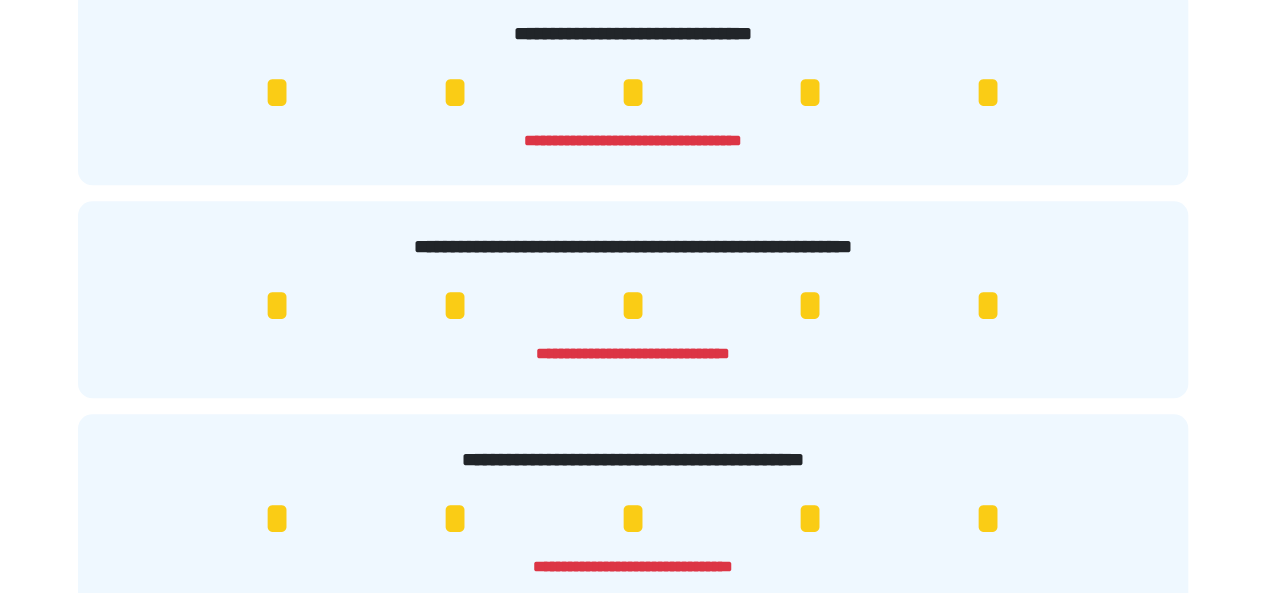 scroll, scrollTop: 465, scrollLeft: 0, axis: vertical 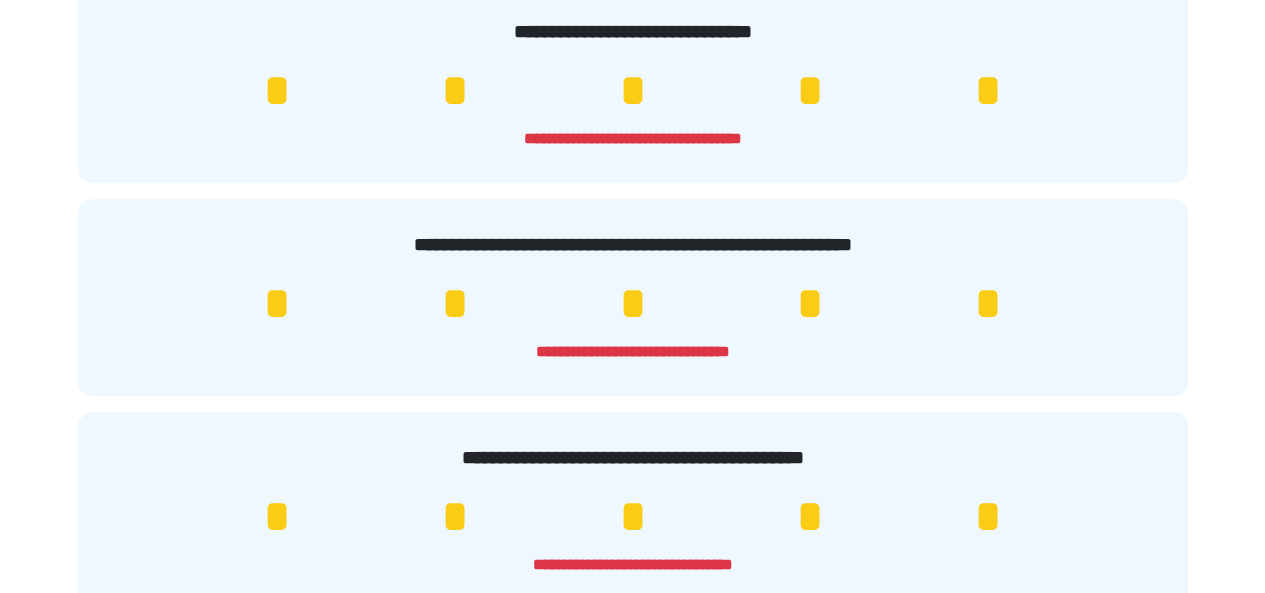 click on "*" at bounding box center [277, 304] 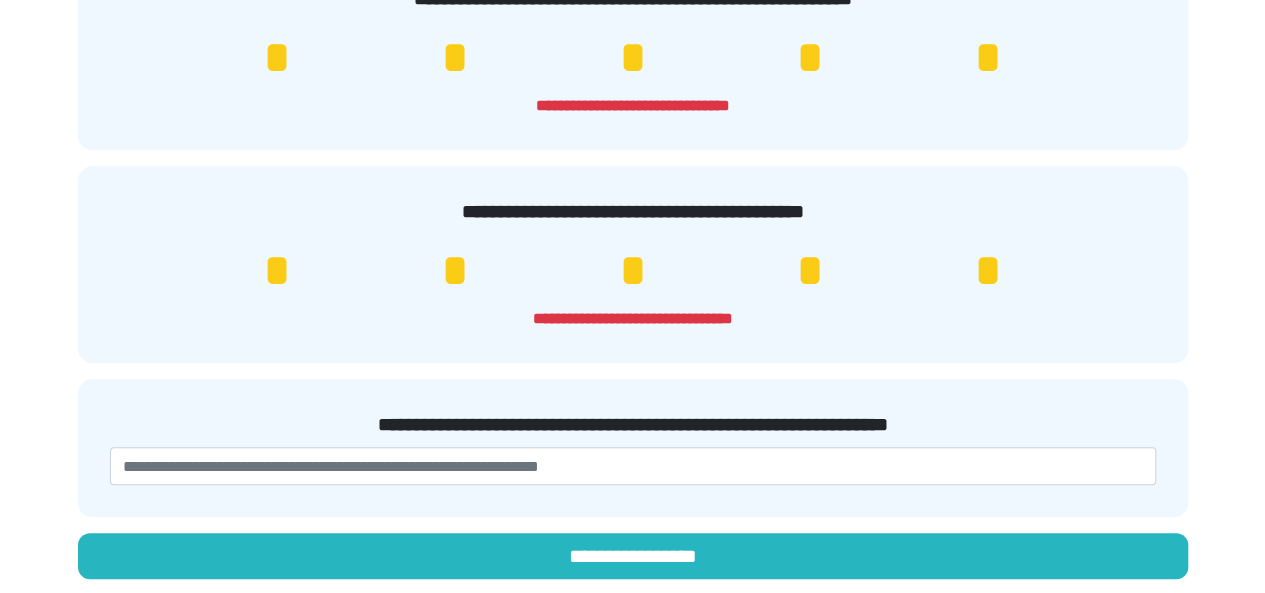 scroll, scrollTop: 713, scrollLeft: 0, axis: vertical 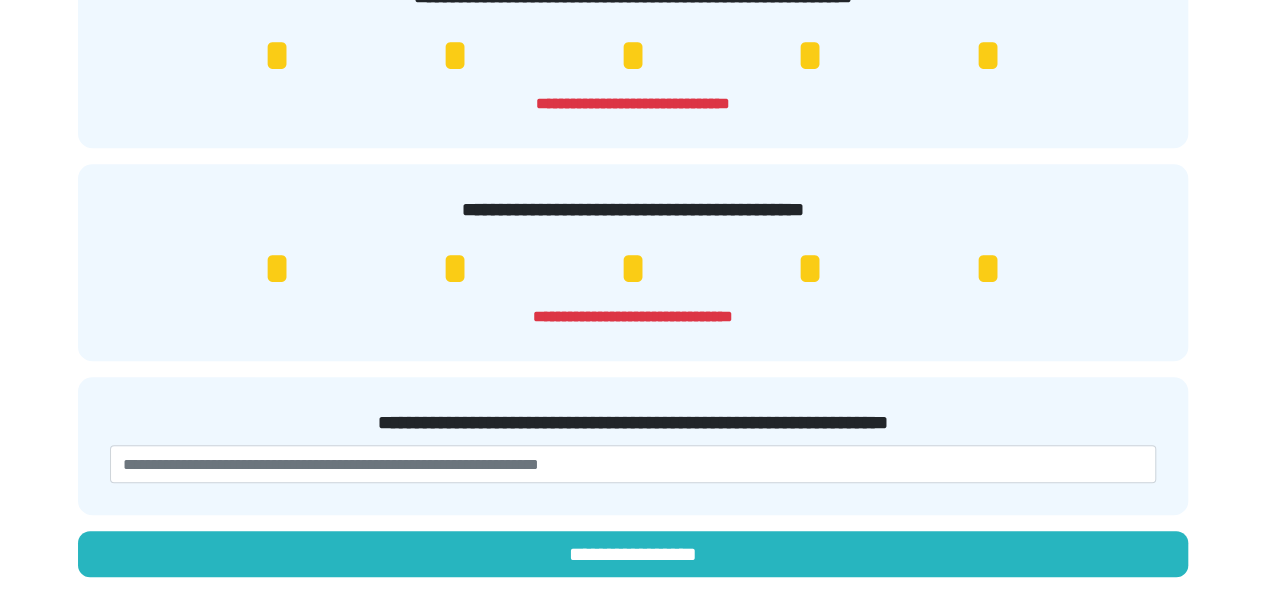 click on "*" at bounding box center (277, 269) 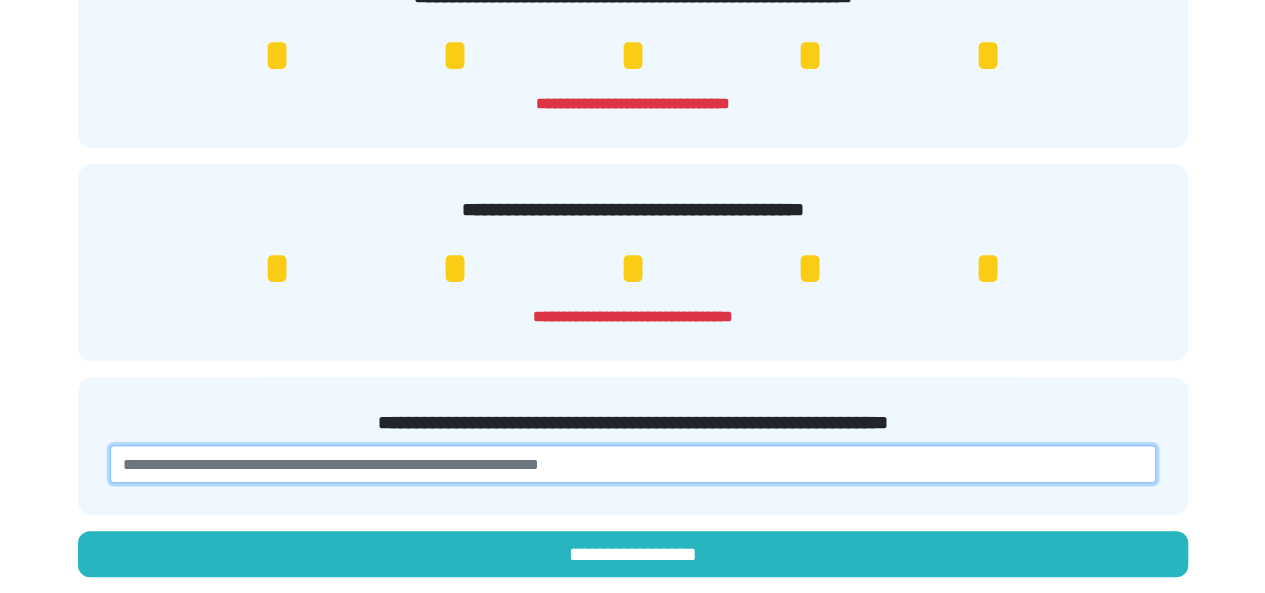 click at bounding box center [633, 464] 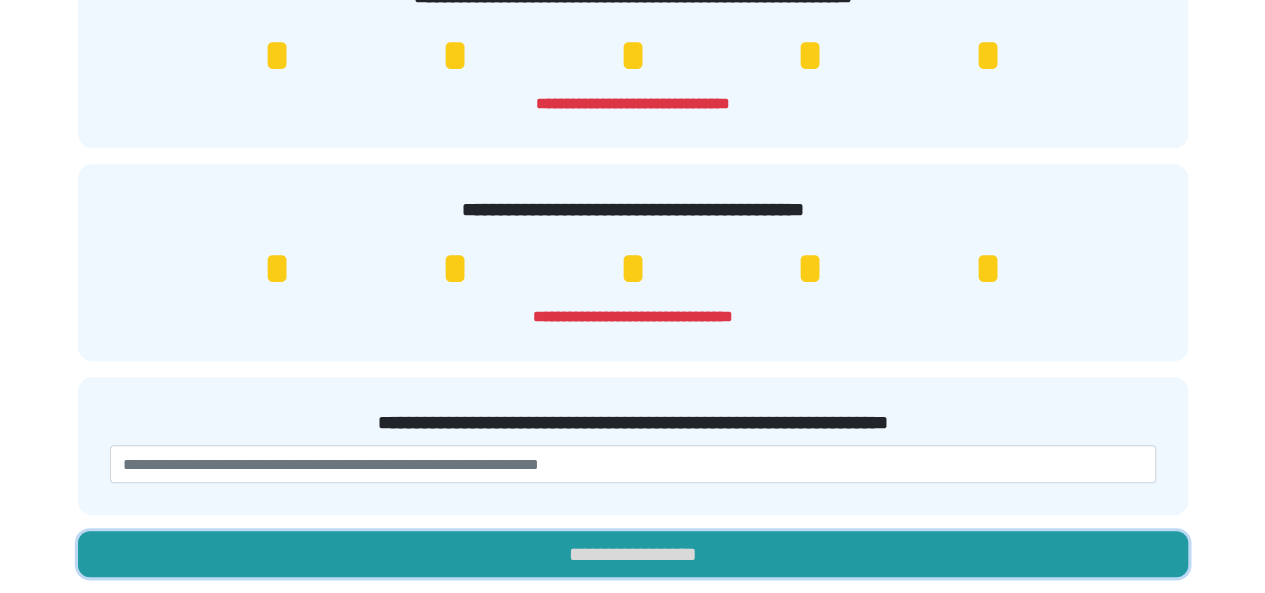 click on "**********" at bounding box center (633, 554) 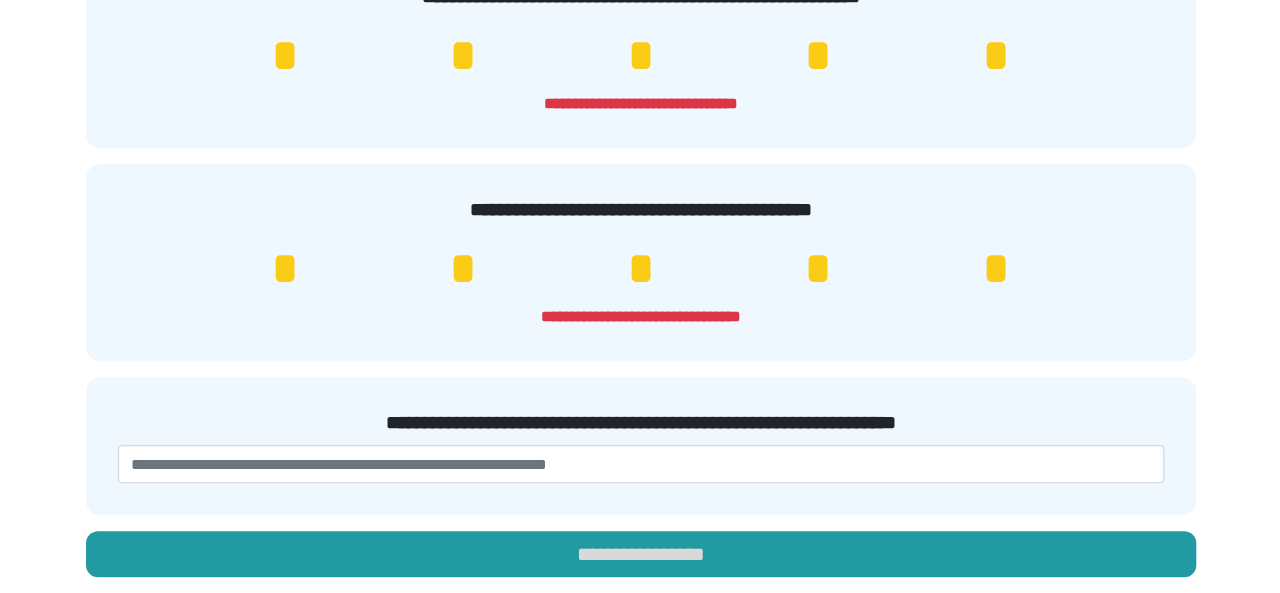 scroll, scrollTop: 0, scrollLeft: 0, axis: both 